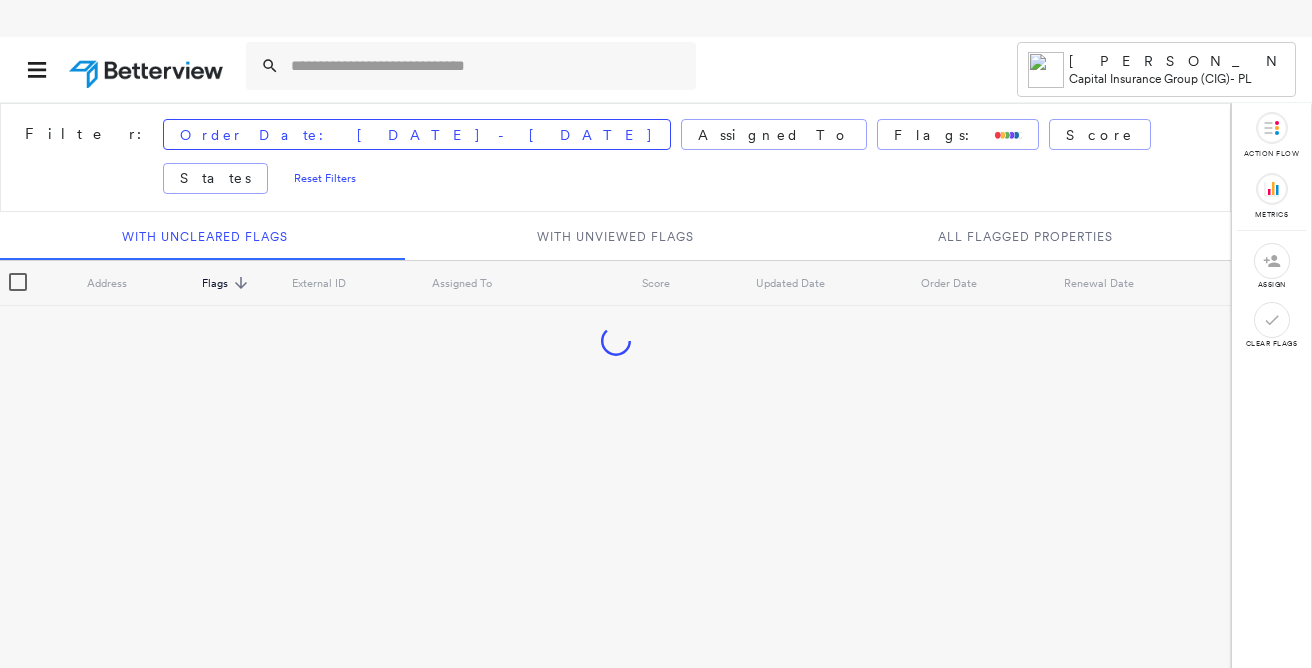 scroll, scrollTop: 0, scrollLeft: 0, axis: both 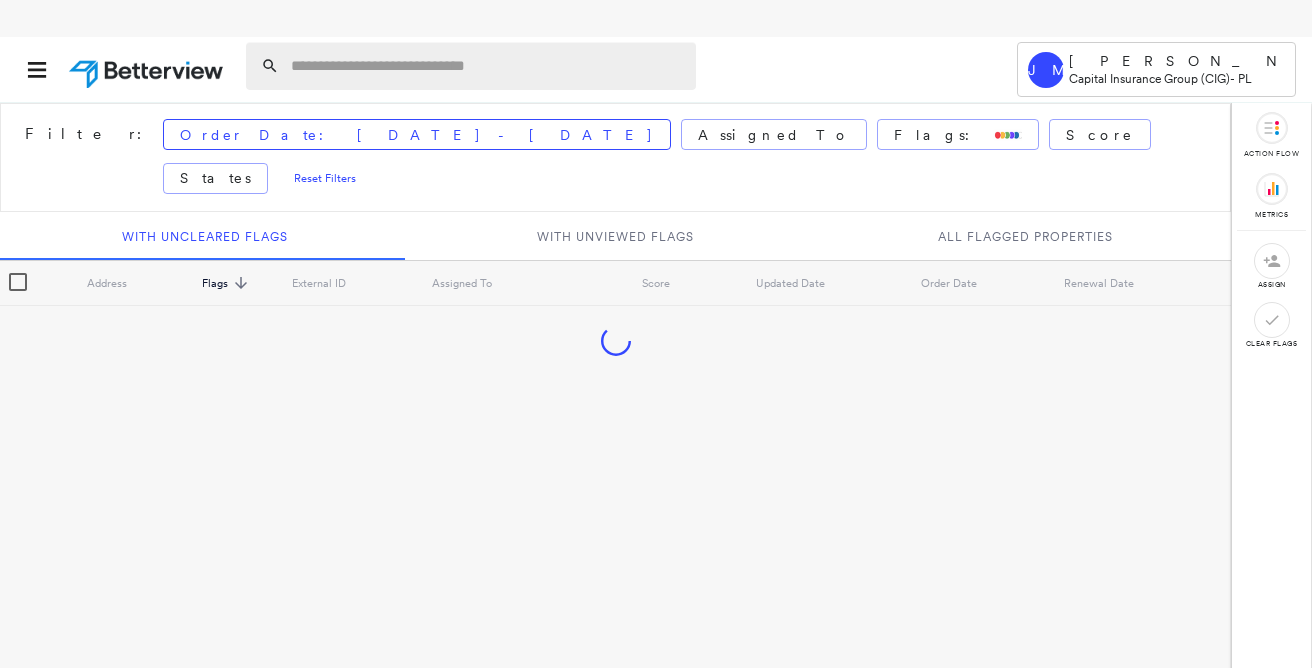 click at bounding box center (487, 66) 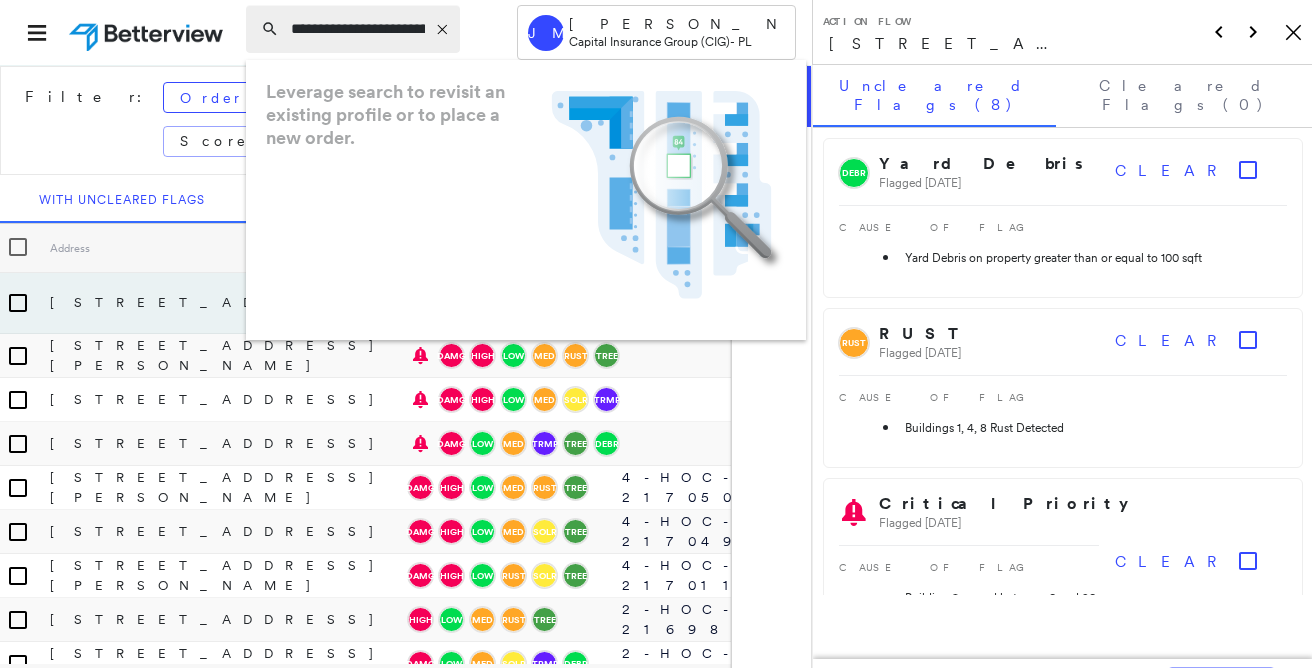 type on "**********" 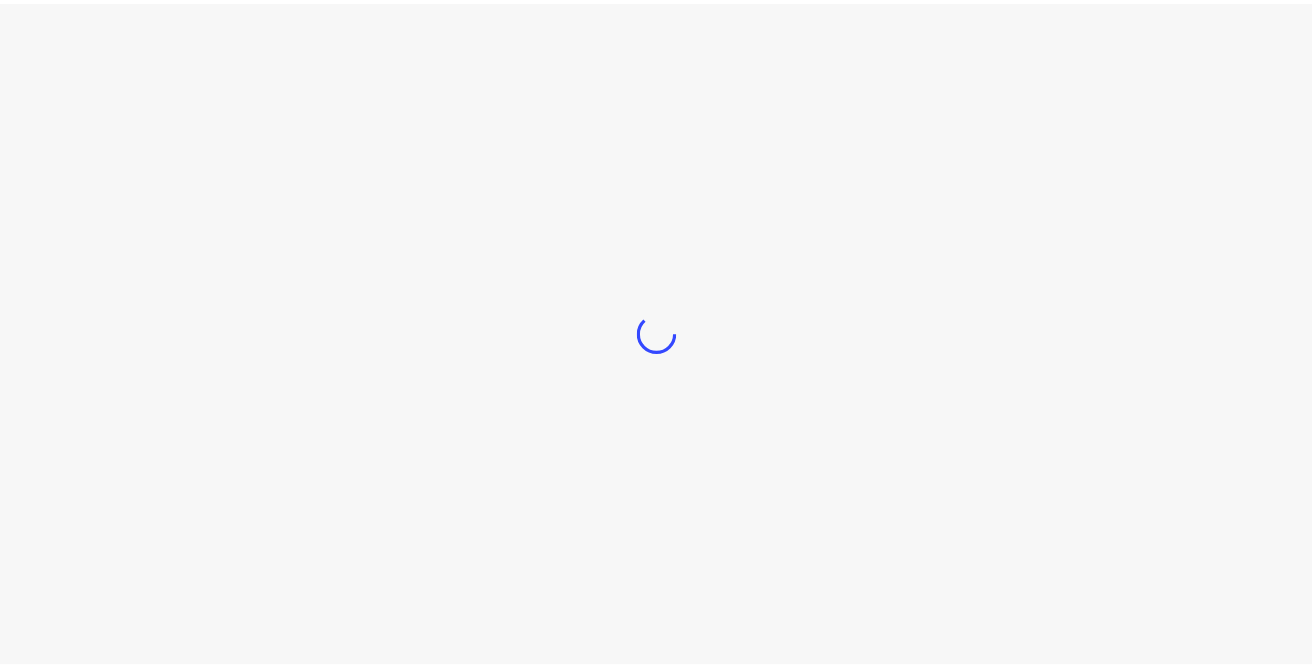 scroll, scrollTop: 0, scrollLeft: 0, axis: both 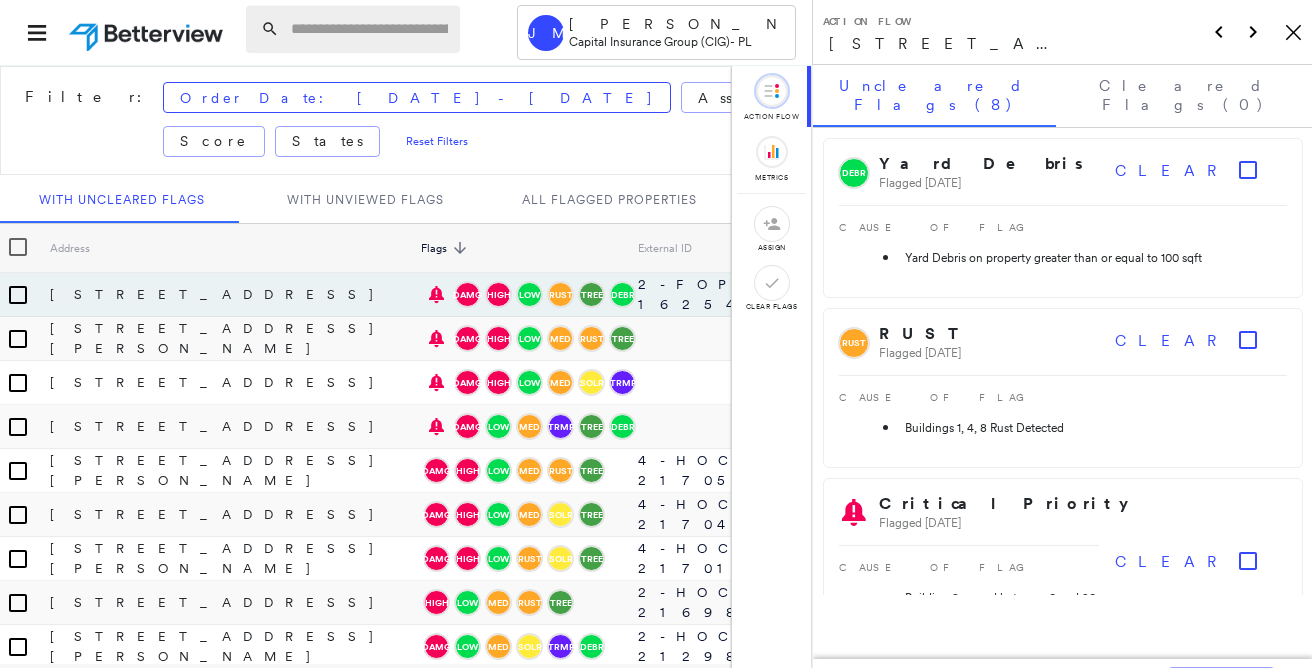 click at bounding box center [353, 29] 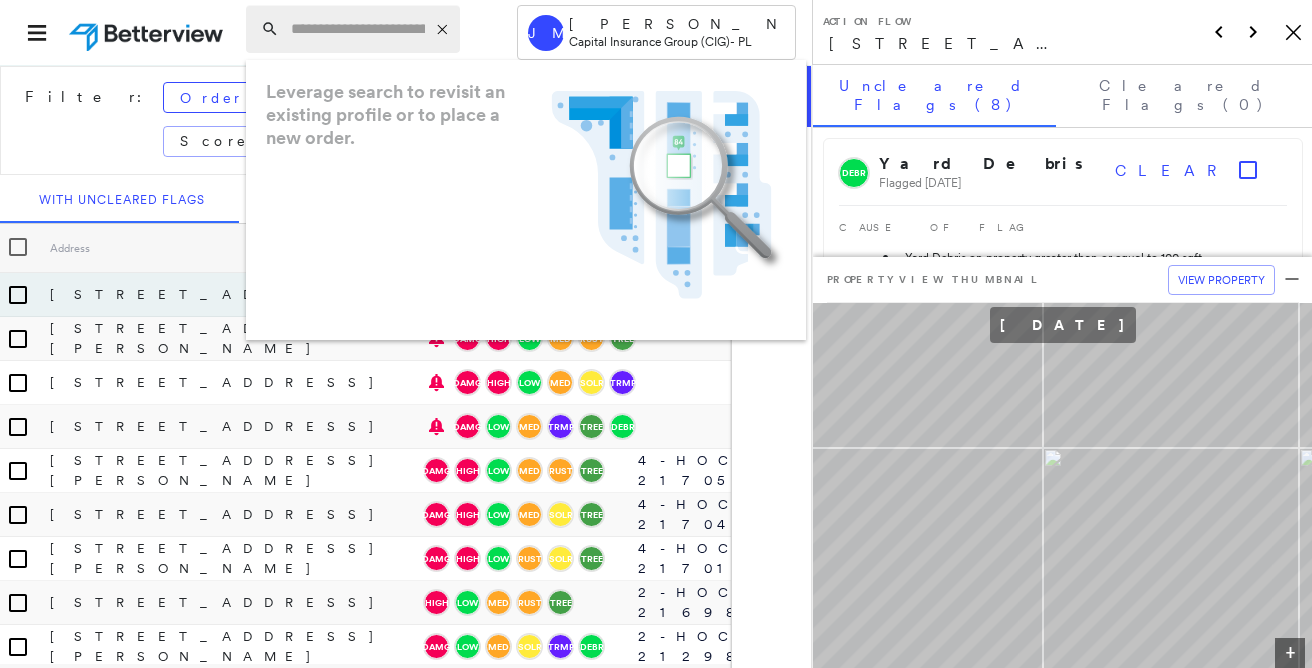 paste on "**********" 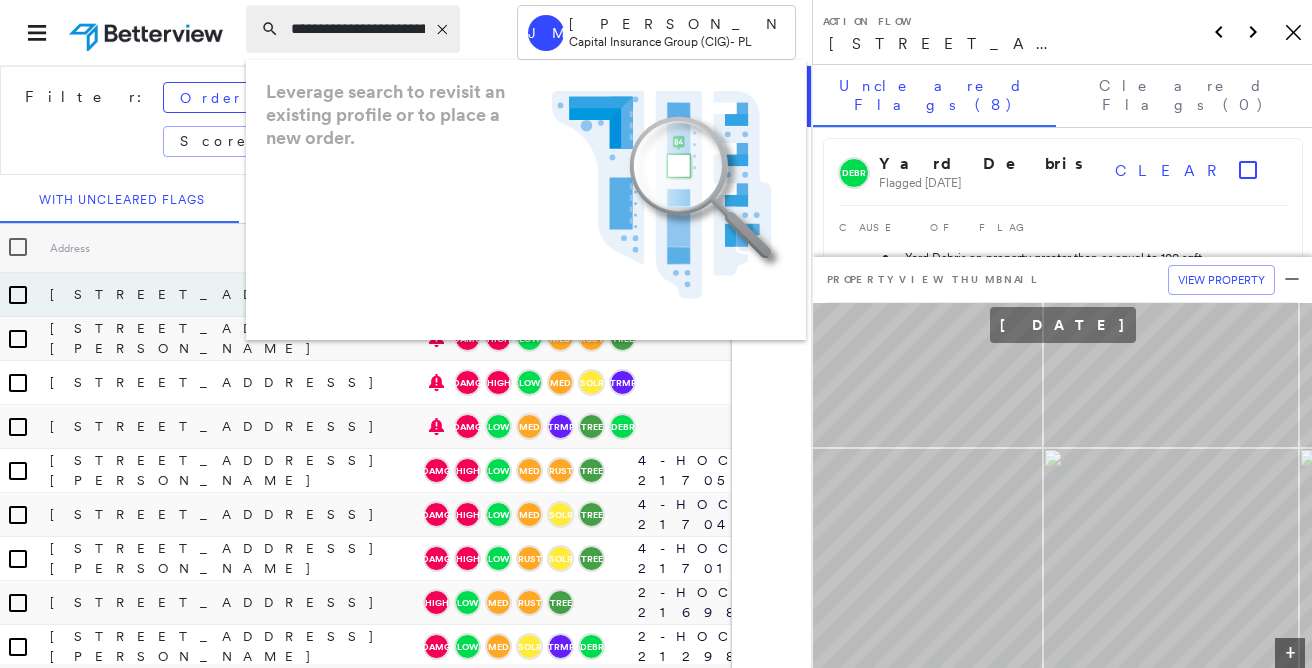 scroll, scrollTop: 0, scrollLeft: 132, axis: horizontal 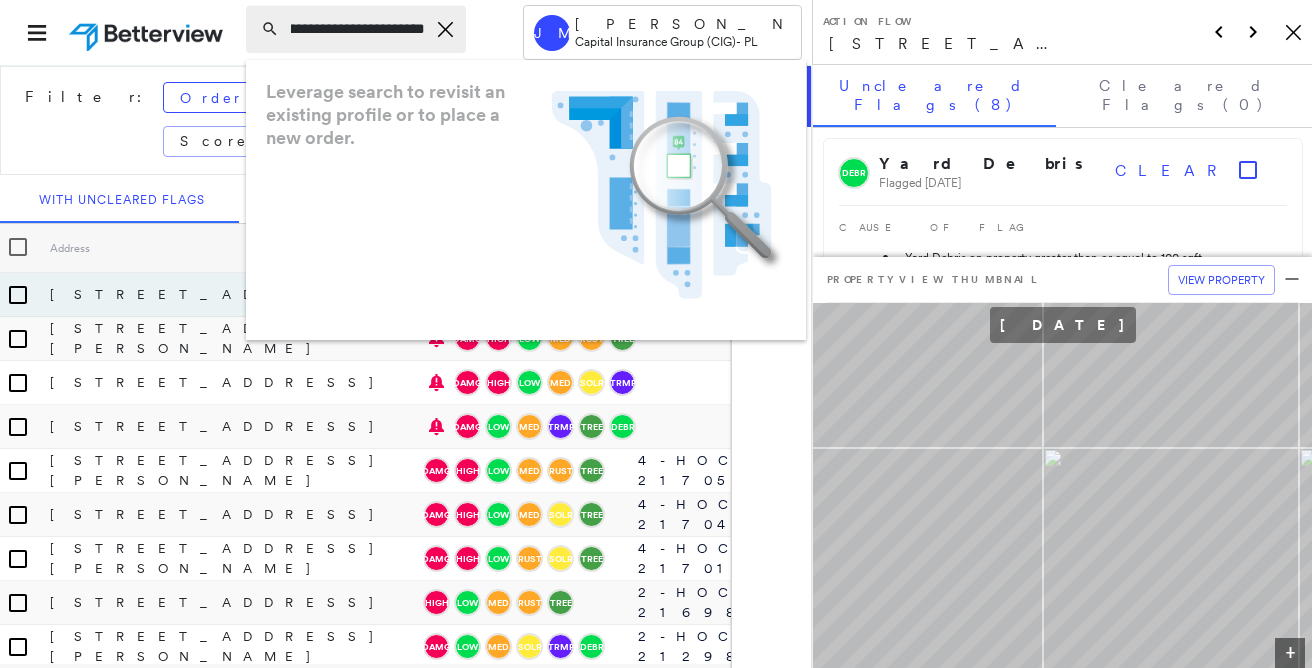 type on "**********" 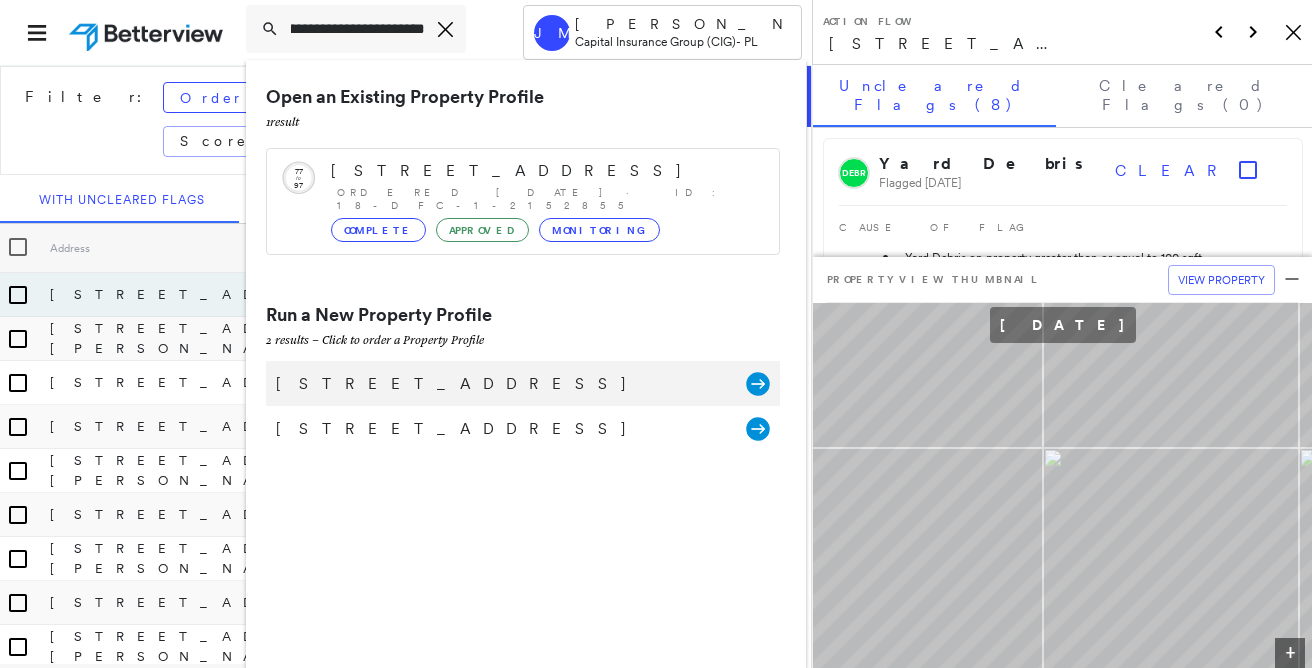 click on "[STREET_ADDRESS]" at bounding box center [501, 384] 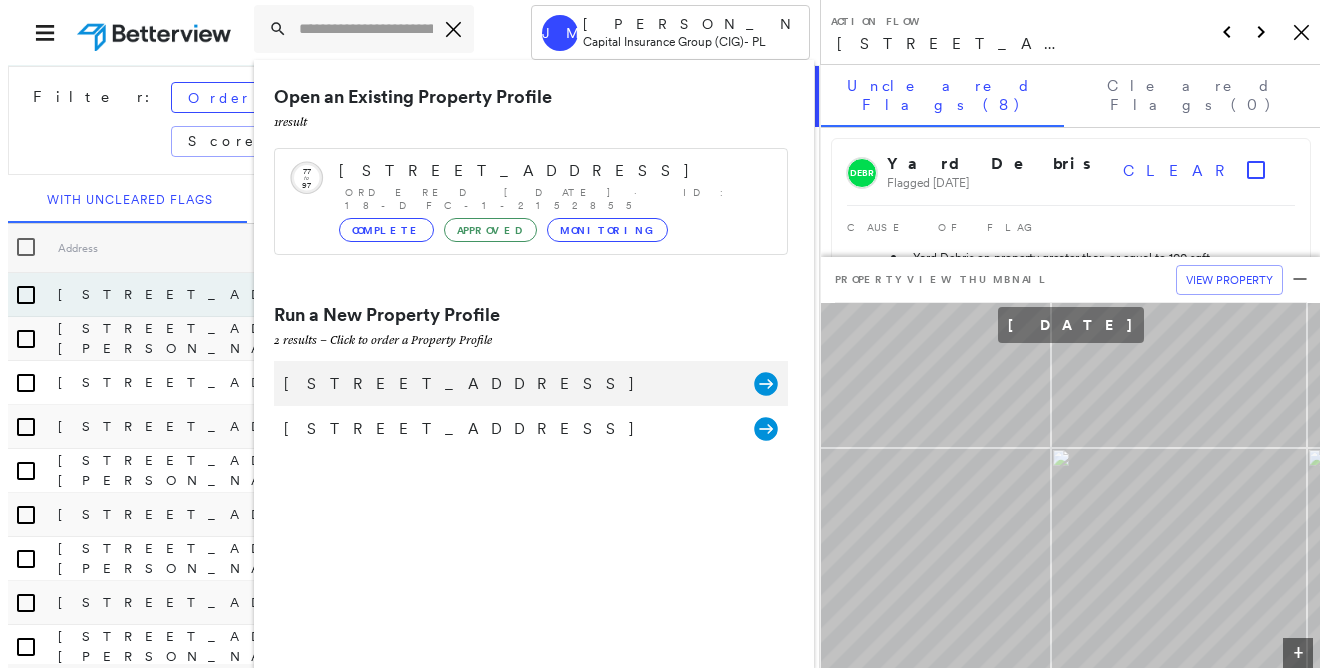 scroll, scrollTop: 0, scrollLeft: 0, axis: both 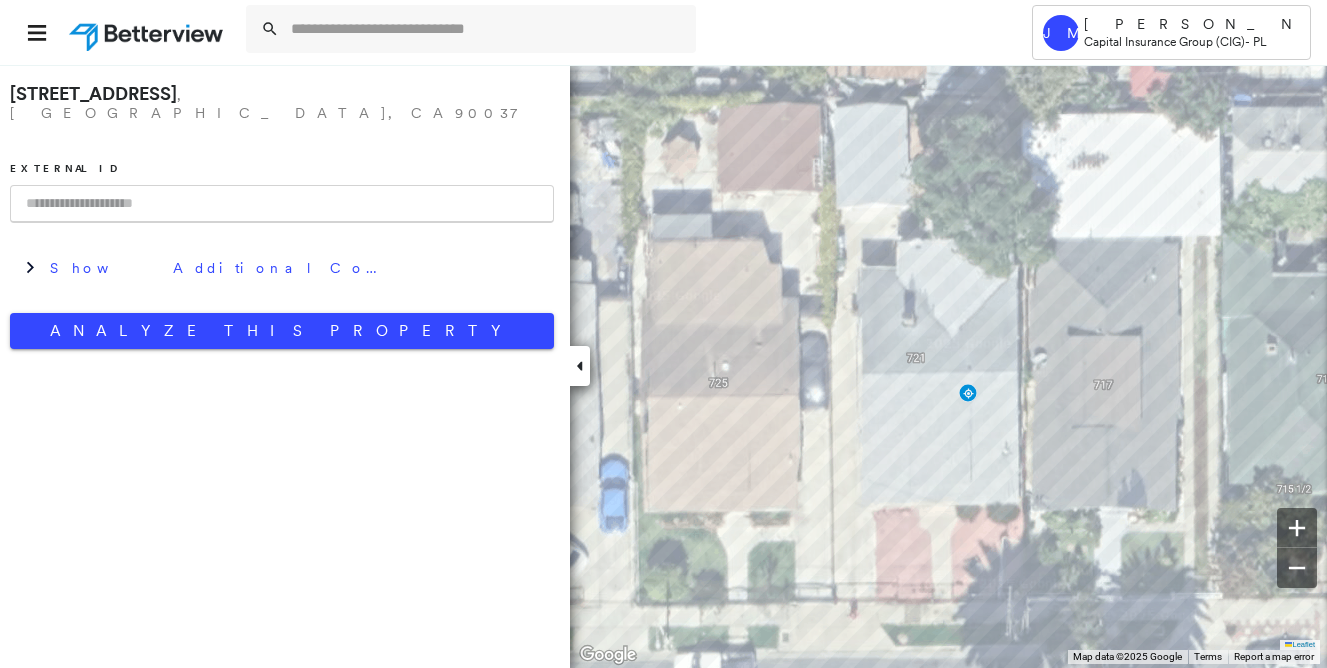 click at bounding box center (282, 204) 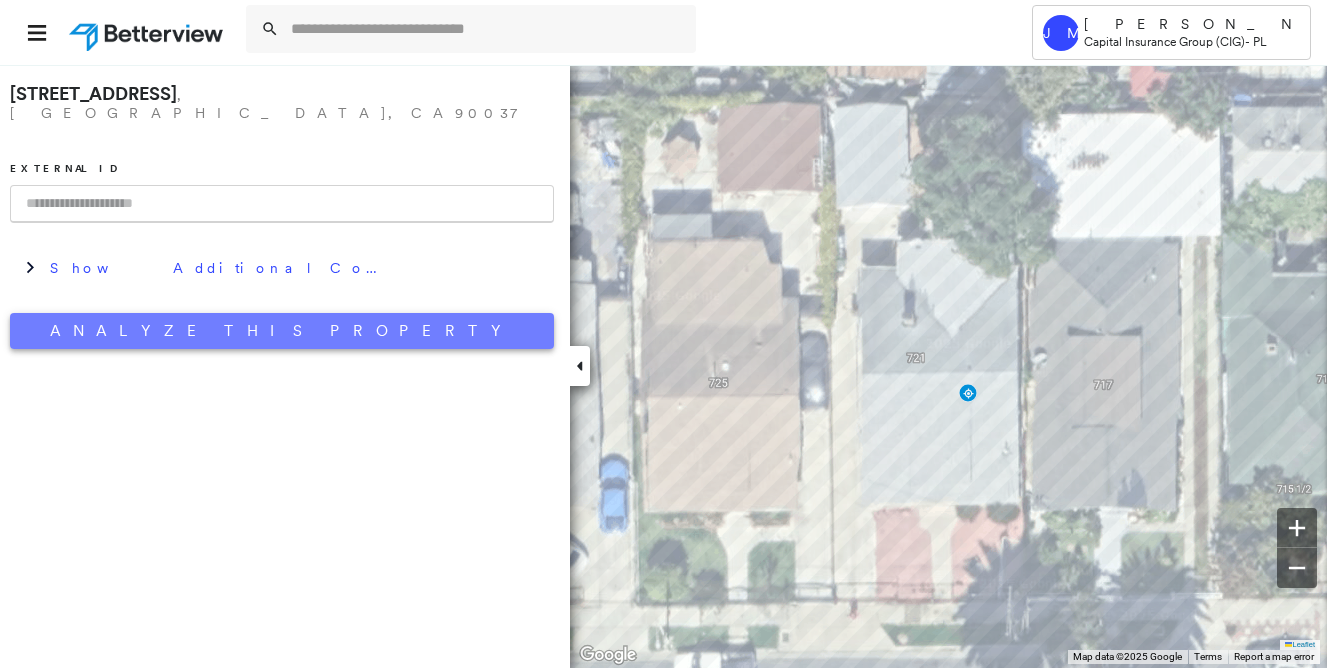 paste on "**********" 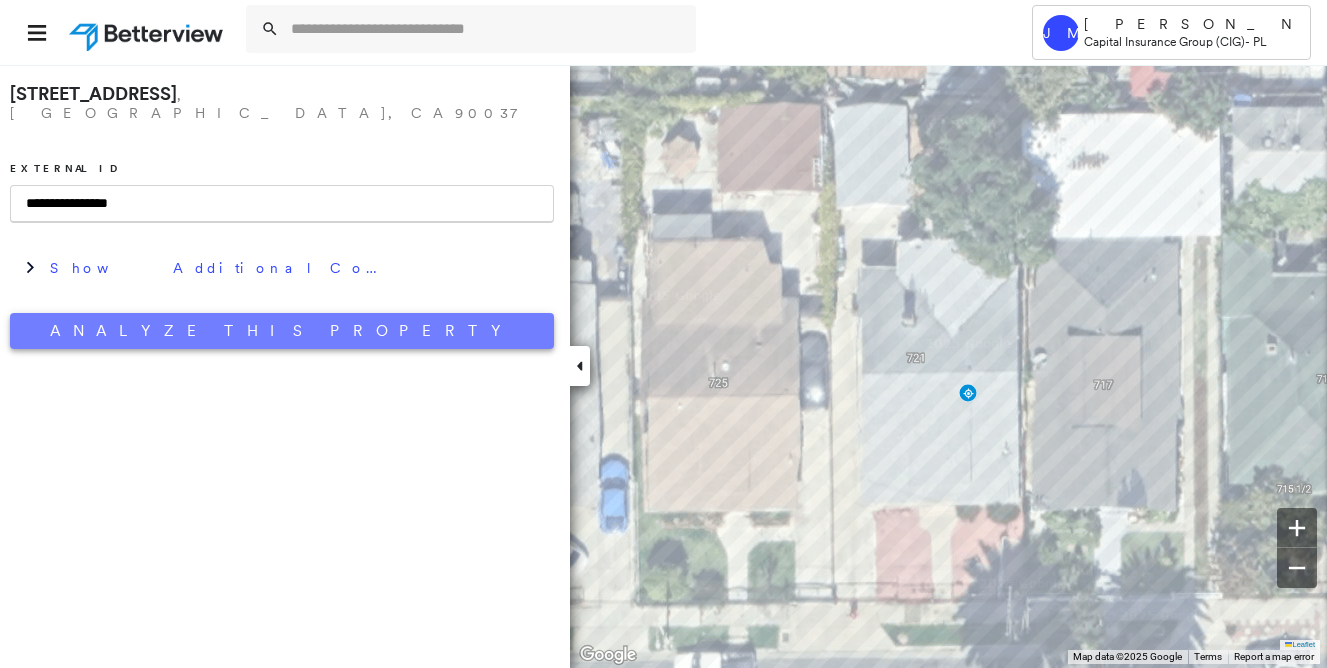 type on "**********" 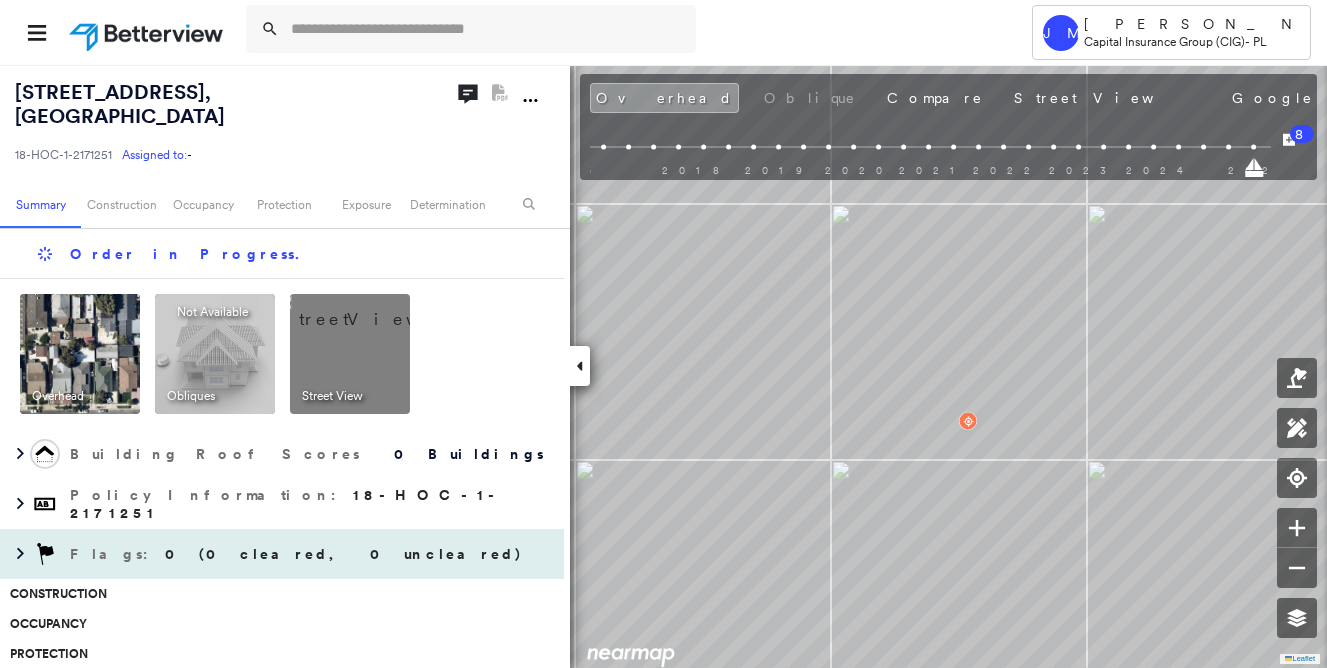 scroll, scrollTop: 0, scrollLeft: 0, axis: both 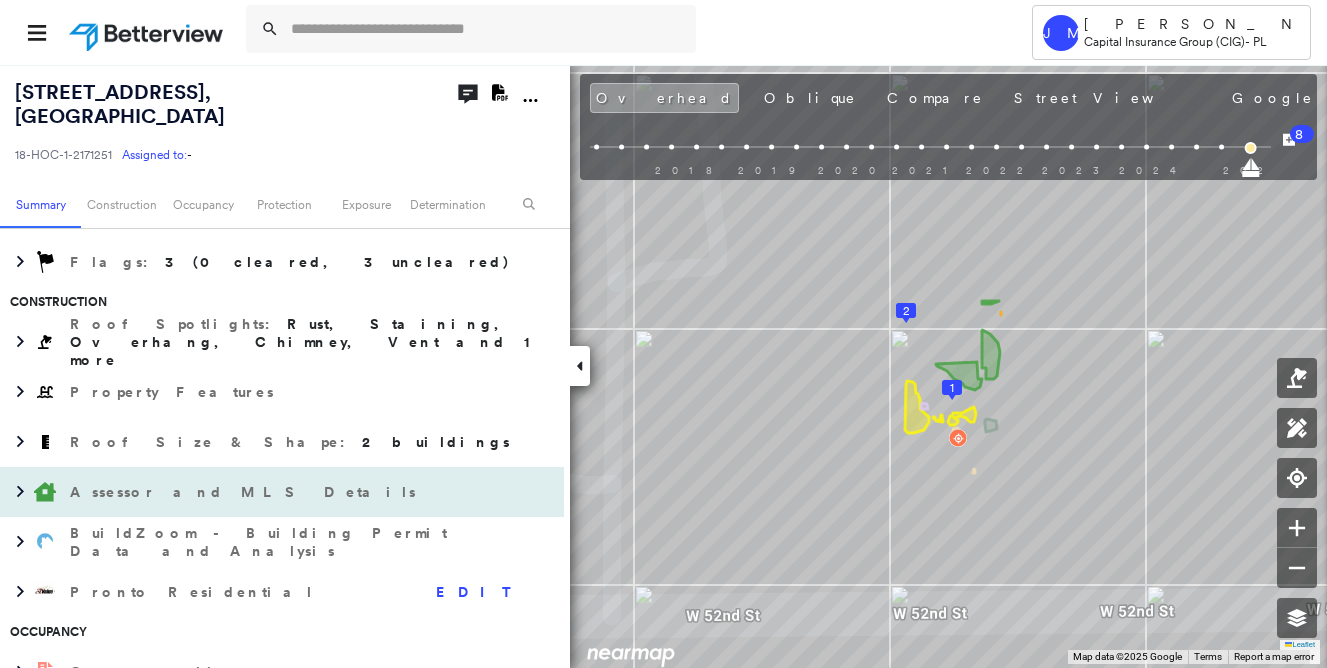 click on "Assessor and MLS Details" at bounding box center [245, 492] 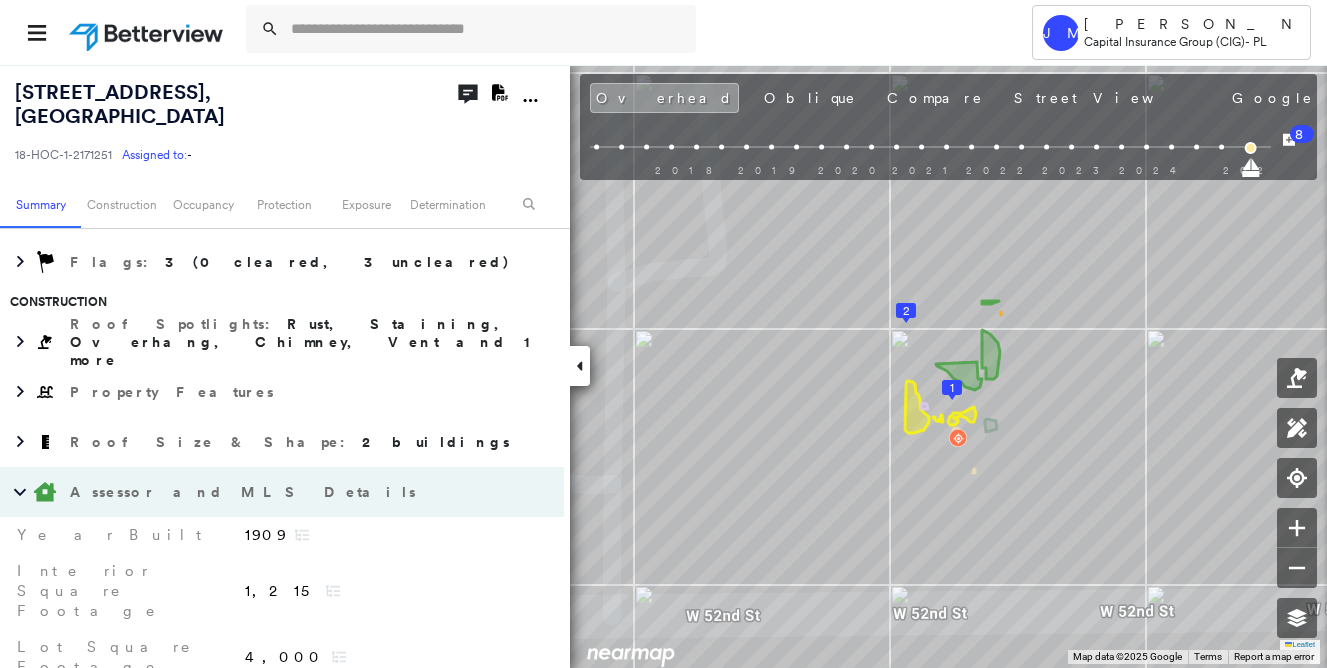 click on "Assessor and MLS Details" at bounding box center [245, 492] 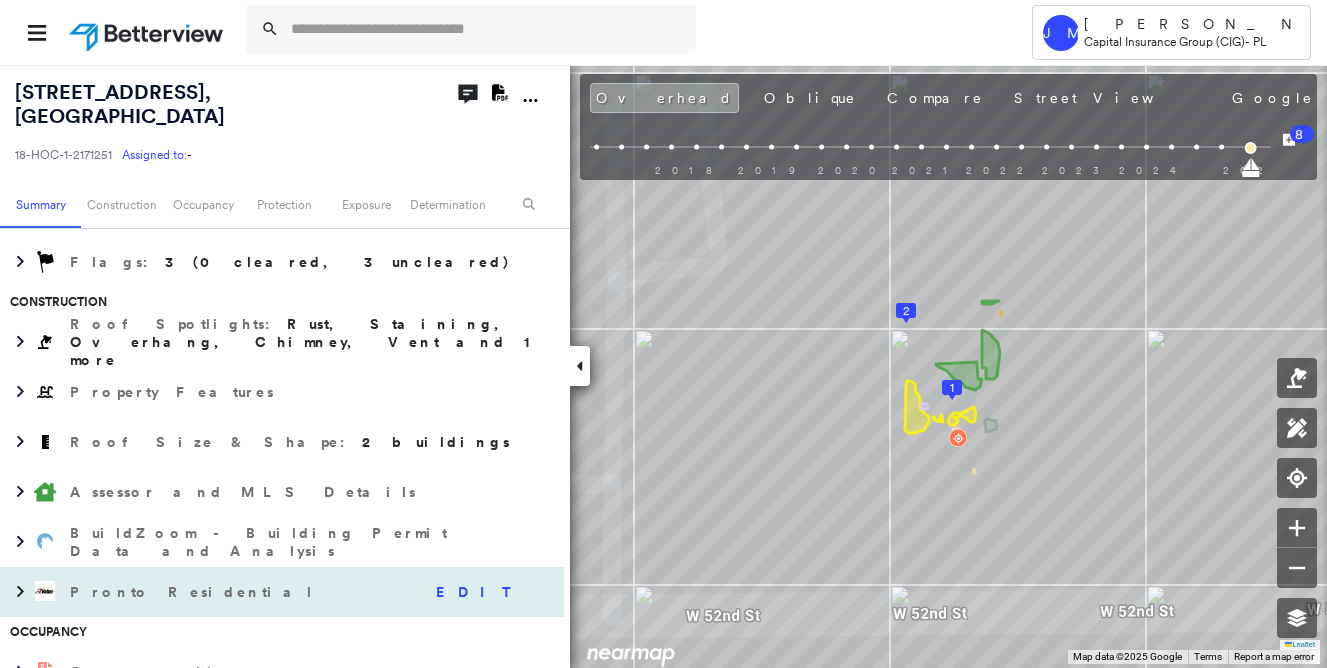 scroll, scrollTop: 500, scrollLeft: 0, axis: vertical 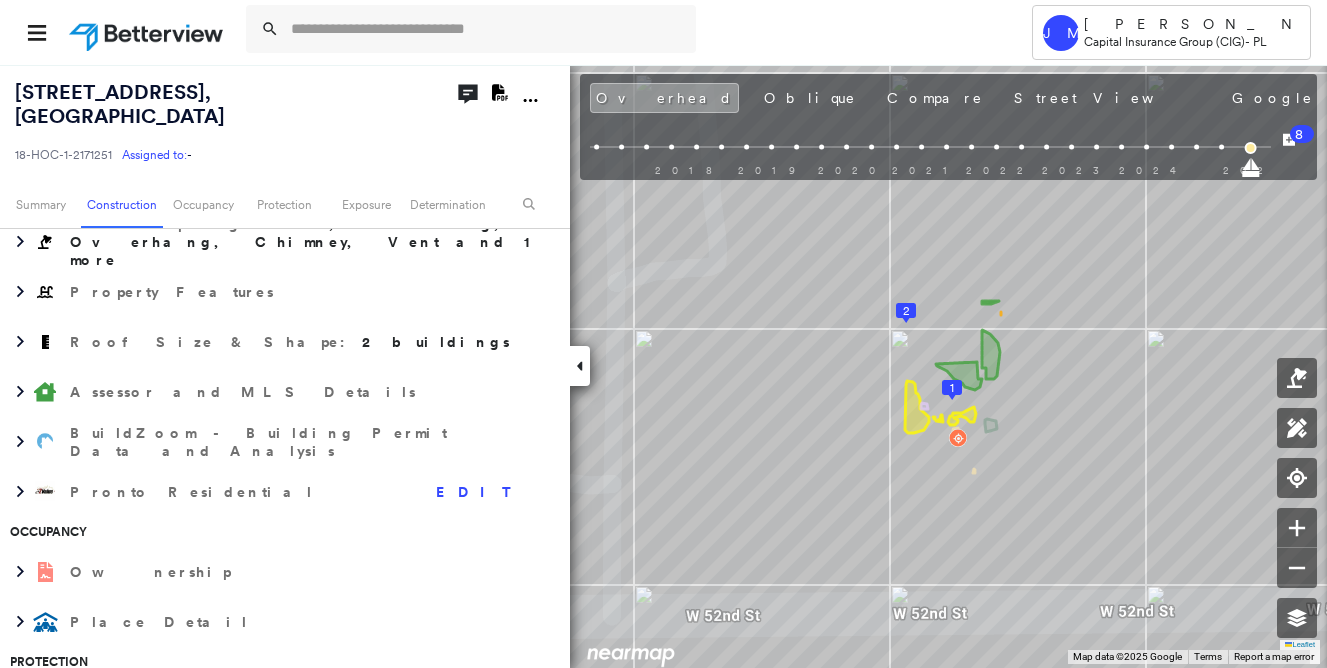 click on "Occupancy" at bounding box center (277, 532) 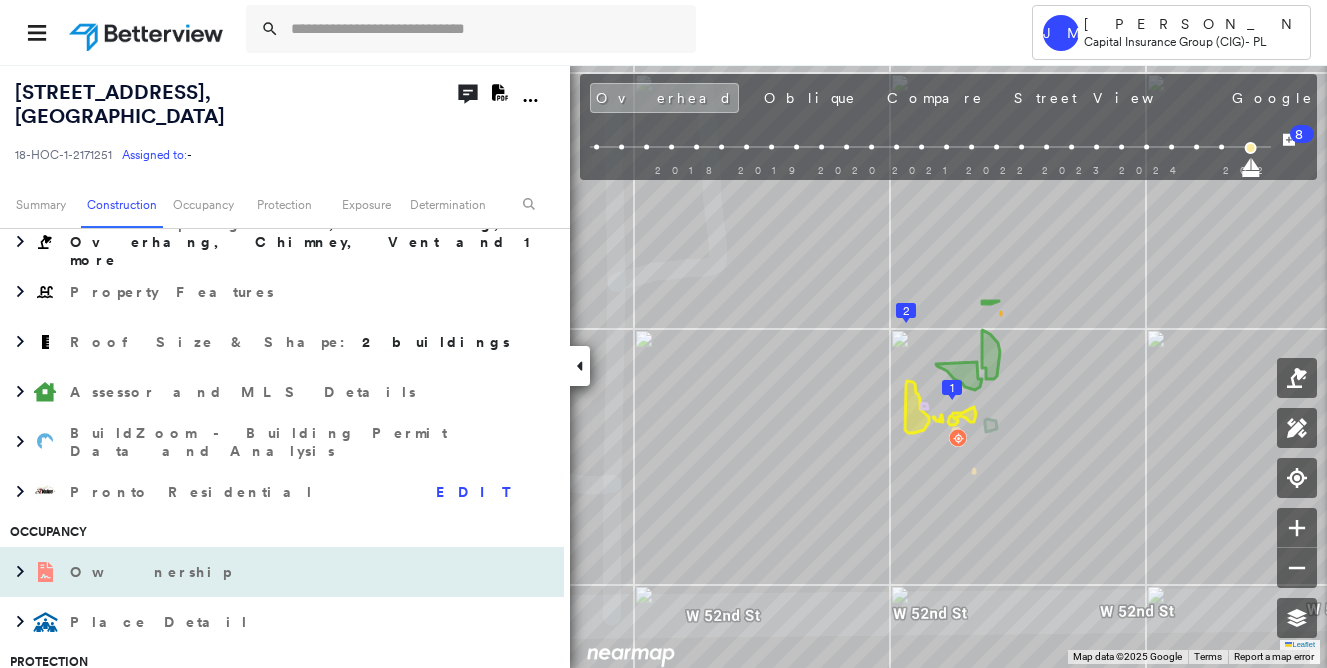 click on "Ownership" at bounding box center [262, 572] 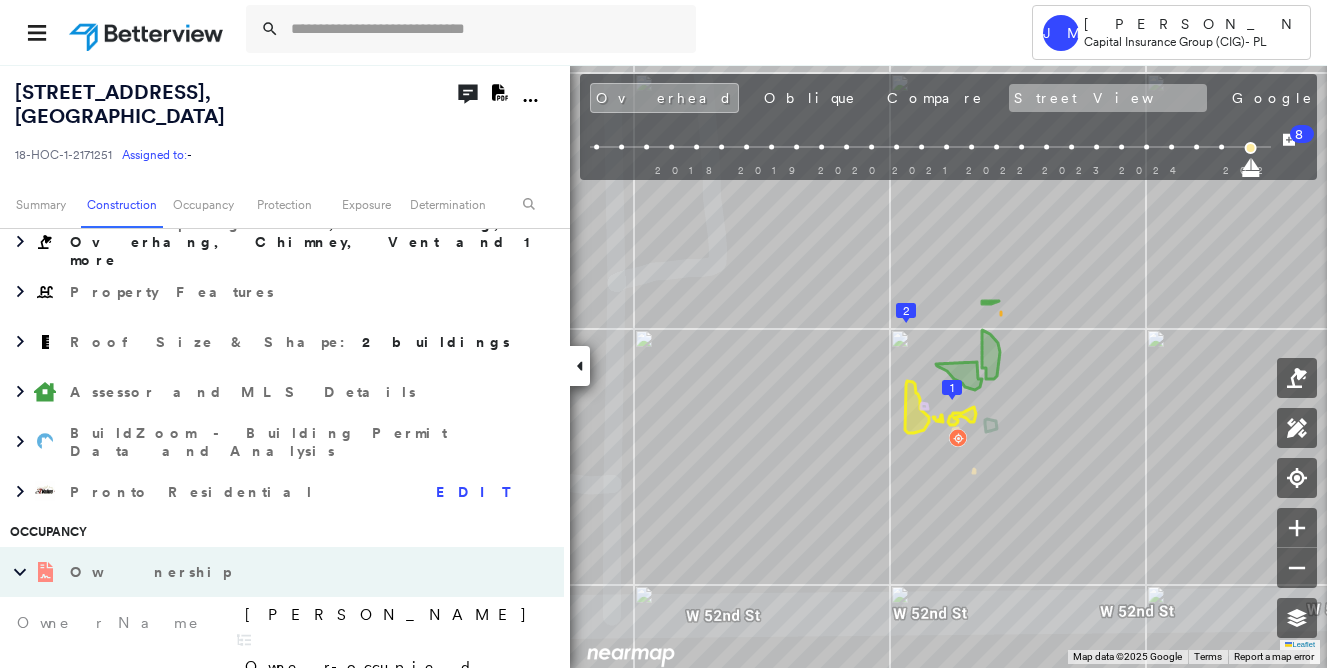 click on "Street View" at bounding box center [1108, 98] 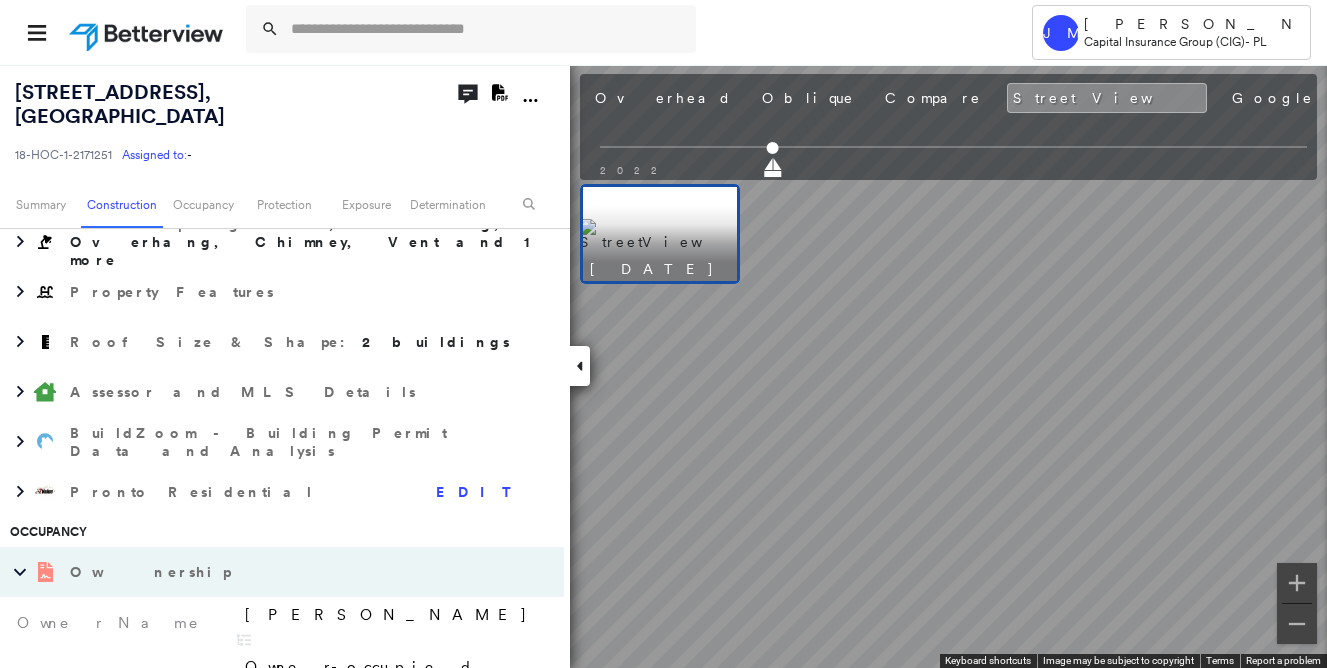 scroll, scrollTop: 0, scrollLeft: 0, axis: both 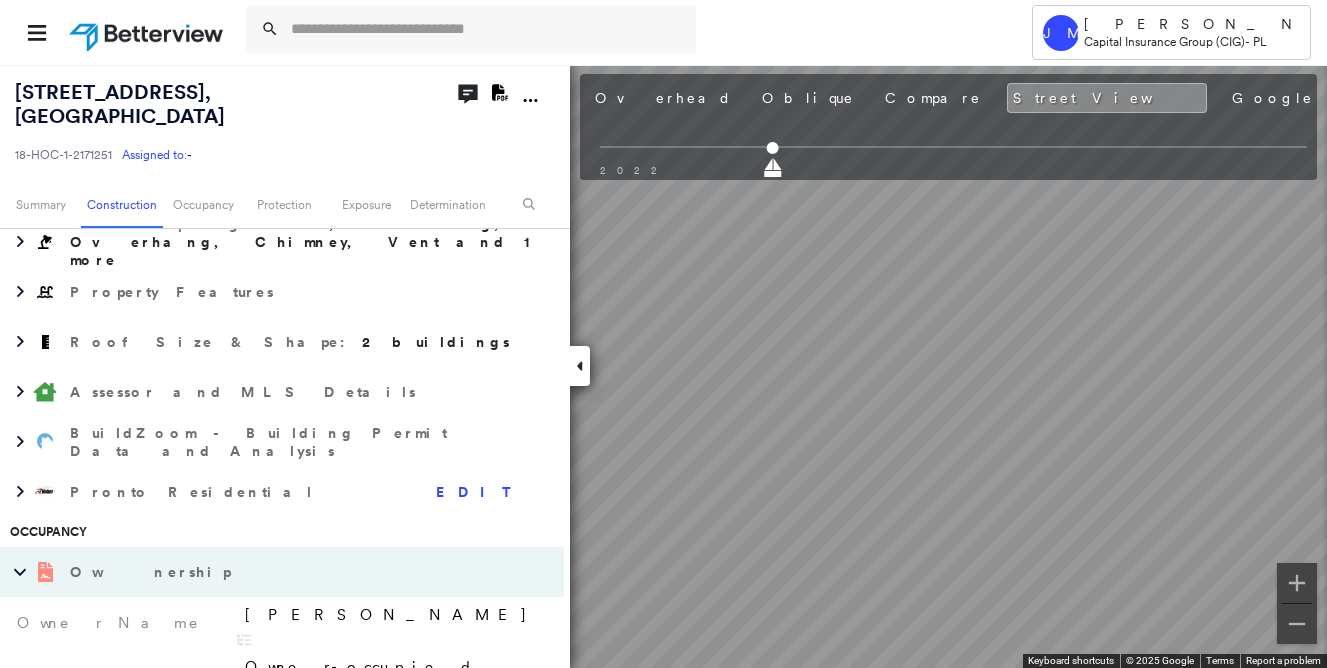 click on "Tower JM Jeanette Melchor Capital Insurance Group (CIG)  -   PL 721 W 52nd St ,  Los Angeles, CA 90037 18-HOC-1-2171251 Assigned to:  - Assigned to:  - 18-HOC-1-2171251 Assigned to:  - Open Comments Download PDF Report Summary Construction Occupancy Protection Exposure Determination Overhead Obliques Street View Roof Spotlight™ Index :  77-97 out of 100 0 100 25 50 75 2 1 Building Roof Scores 2 Buildings Policy Information :  18-HOC-1-2171251 Flags :  3 (0 cleared, 3 uncleared) Construction Roof Spotlights :  Rust, Staining, Overhang, Chimney, Vent and 1 more Property Features Roof Size & Shape :  2 buildings  Assessor and MLS Details BuildZoom - Building Permit Data and Analysis Pronto Residential EDIT Occupancy Ownership   Last Sale Price $Full amount computed from Transfer Tax or Excise Tax. (Not used for comps) Last Sale Date 20161220 Owner Occupied Owner-occupied property (SFR/Condo) Owner Name MIRO BAYRON Place Detail Protection Protection Exposure FEMA Risk Index Crime Regional Hazard: 3   out of  5" at bounding box center [663, 334] 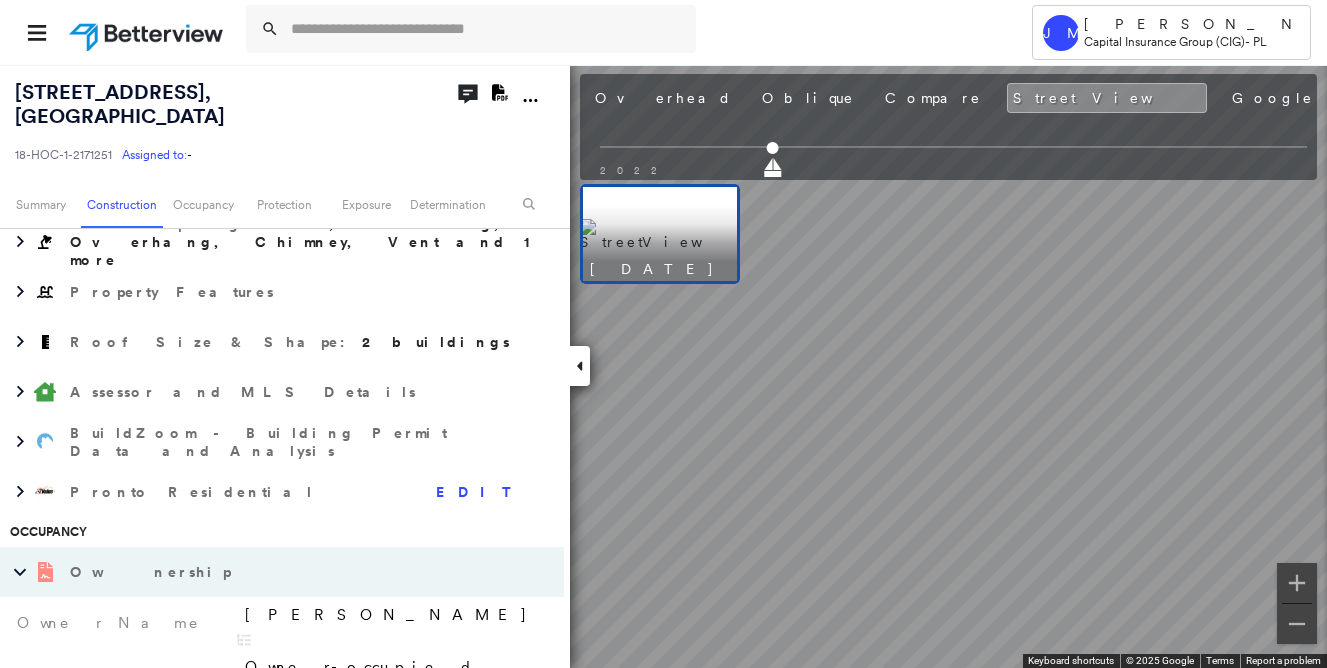 click on "Overhead" at bounding box center (663, 98) 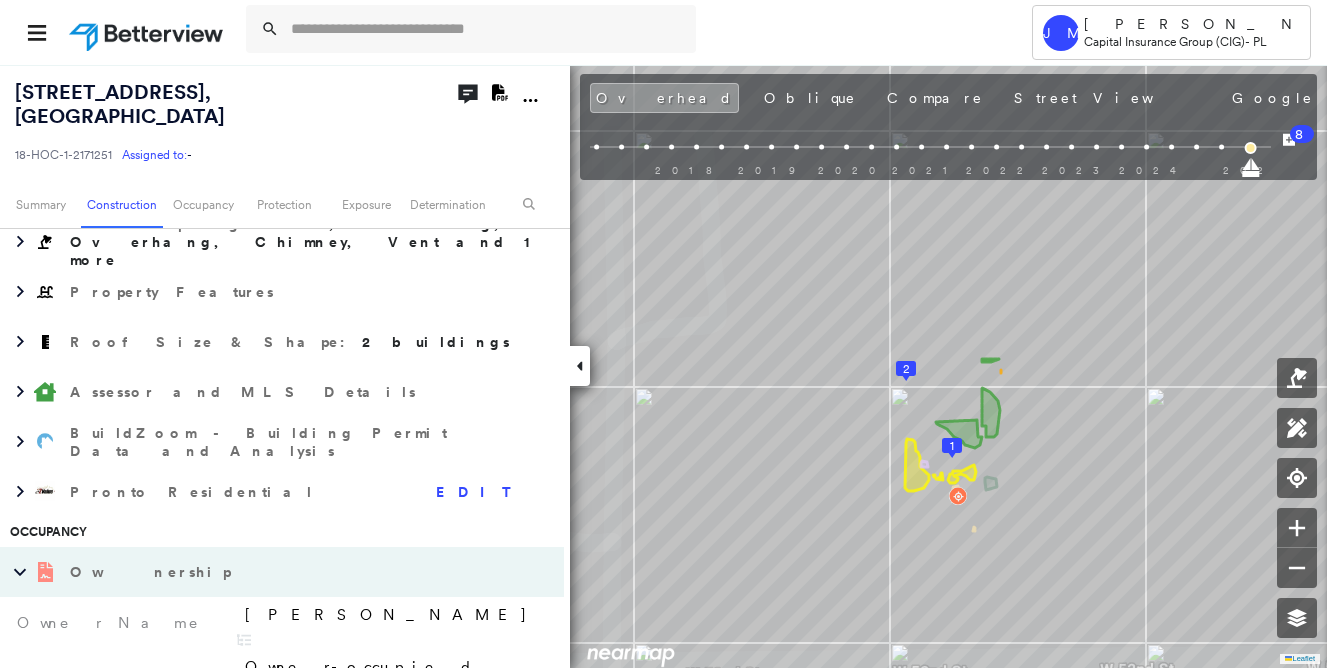 scroll, scrollTop: 0, scrollLeft: 0, axis: both 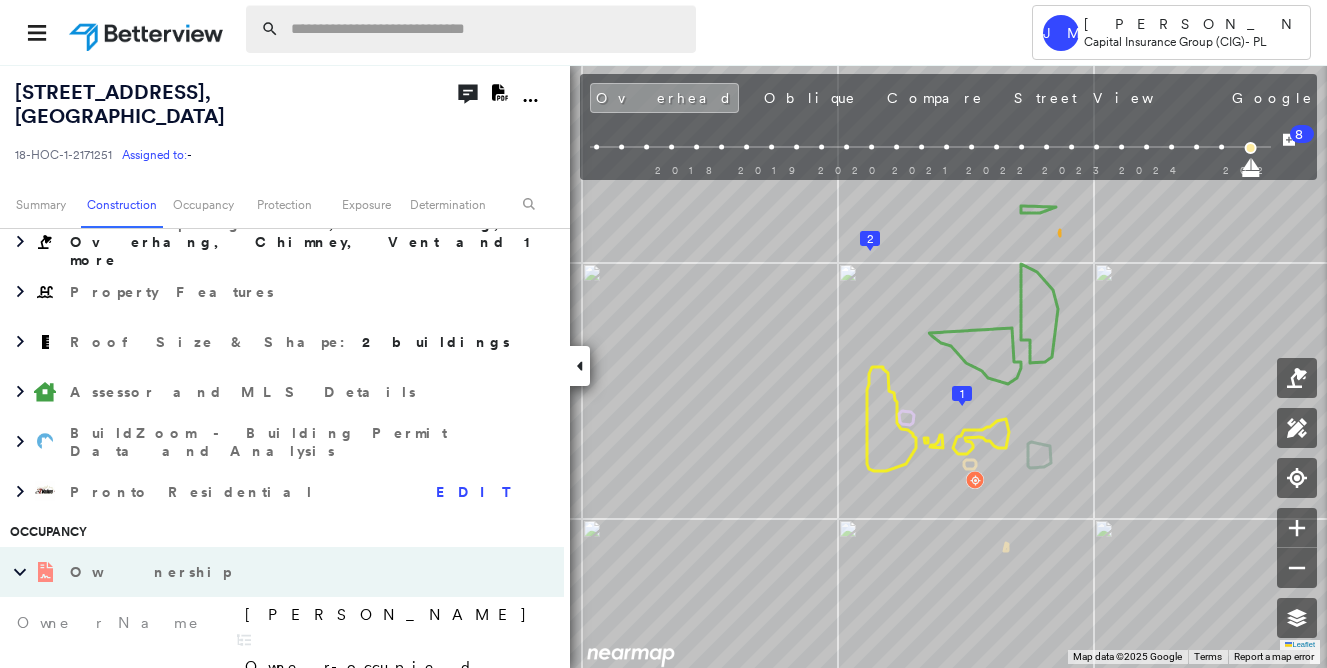 click at bounding box center [487, 29] 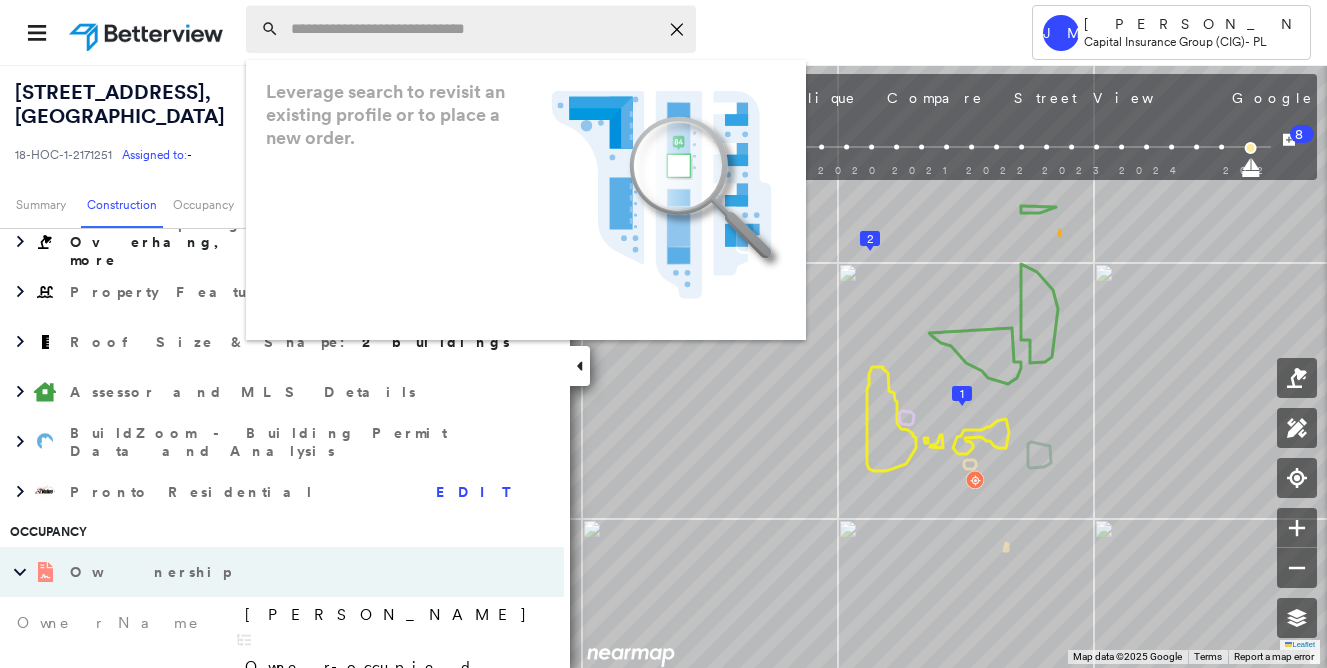paste on "**********" 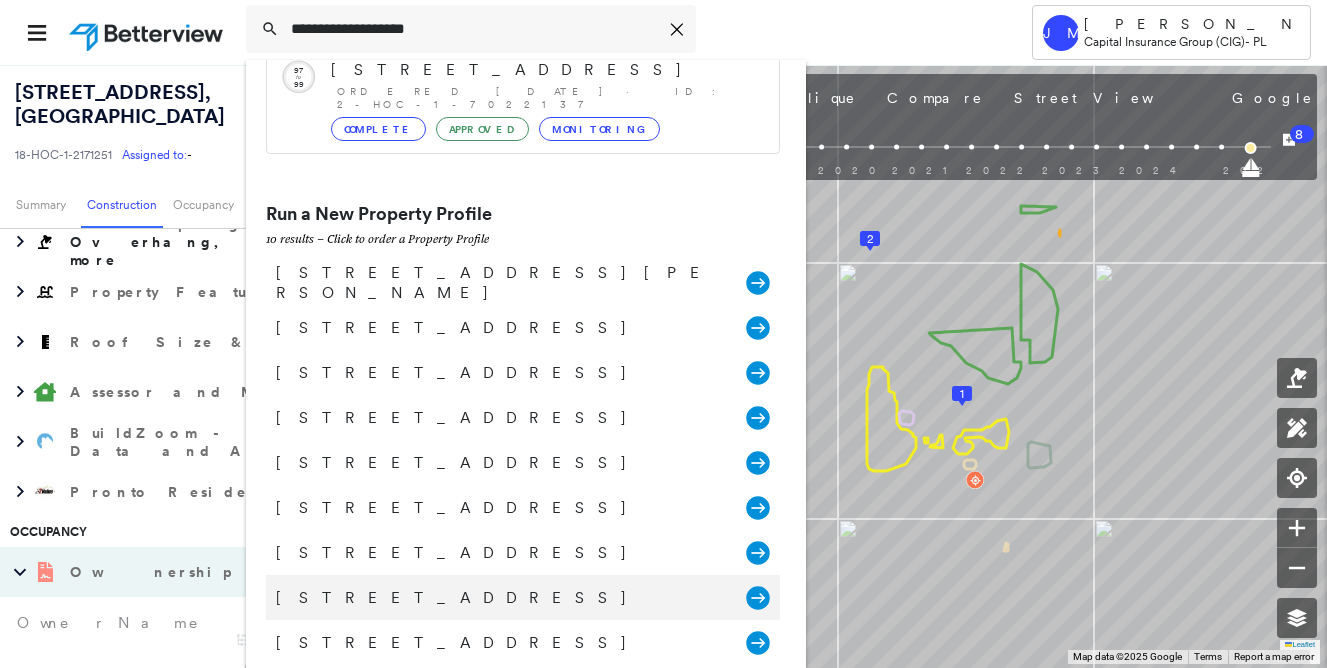 scroll, scrollTop: 358, scrollLeft: 0, axis: vertical 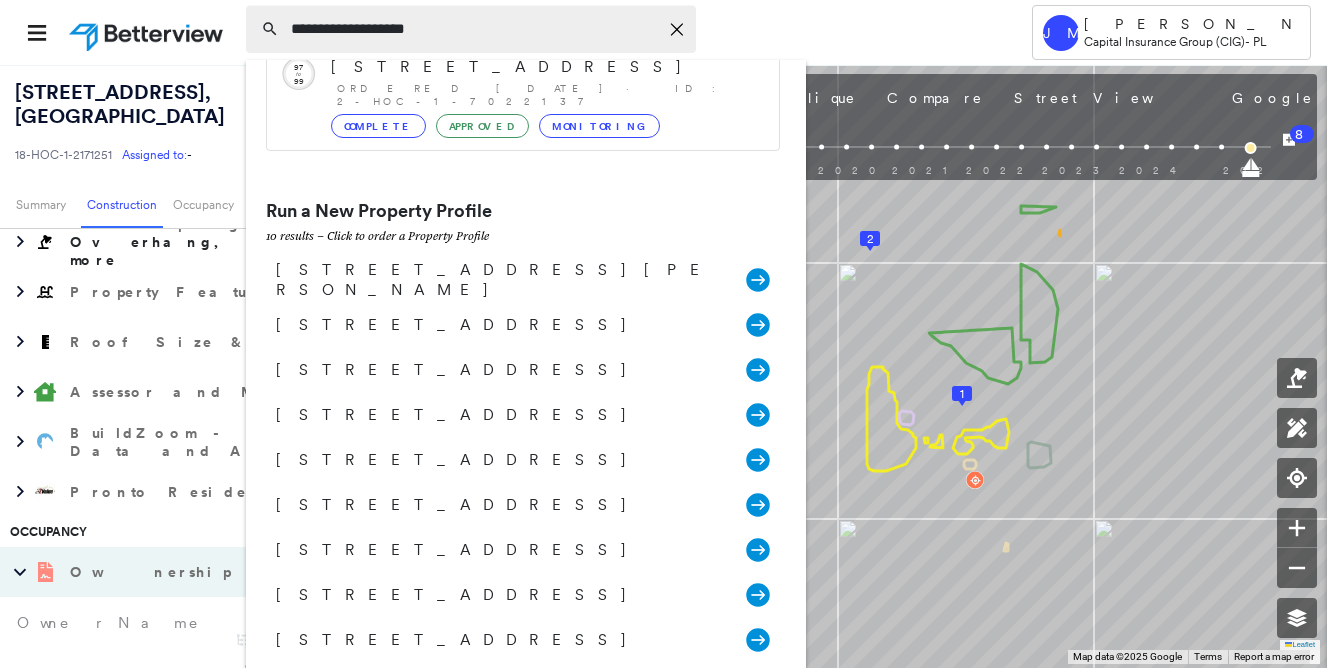 click on "**********" at bounding box center (474, 29) 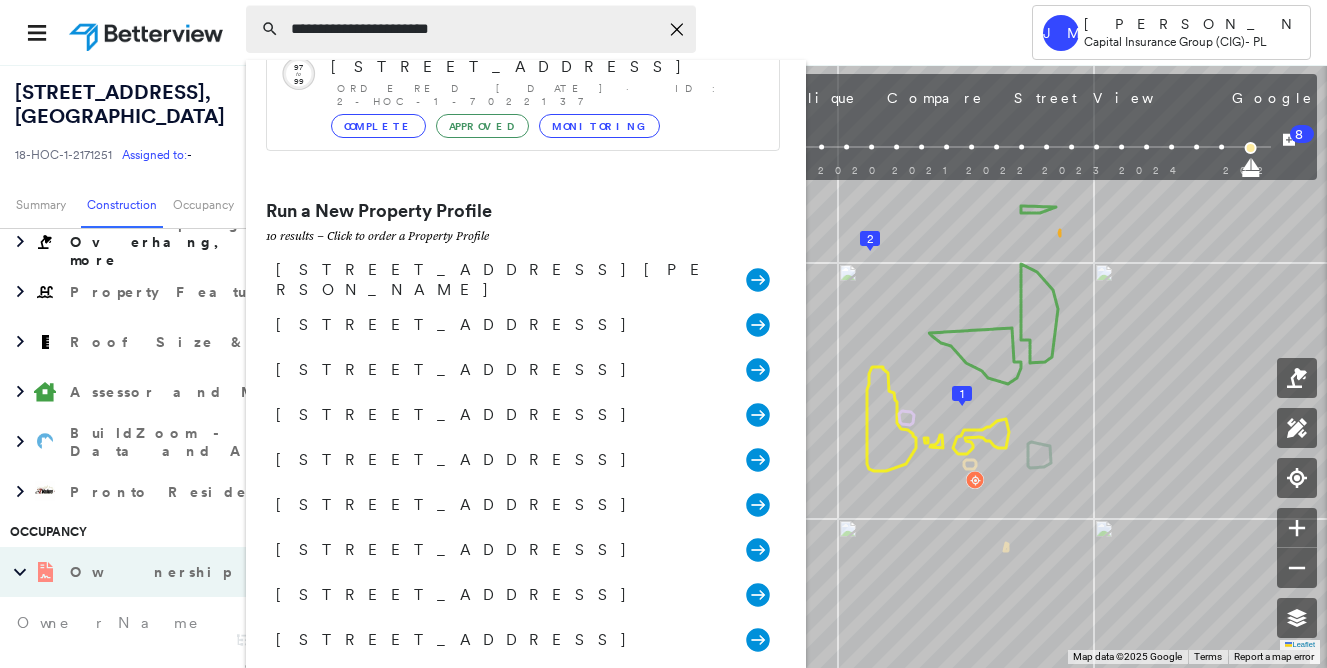 type on "**********" 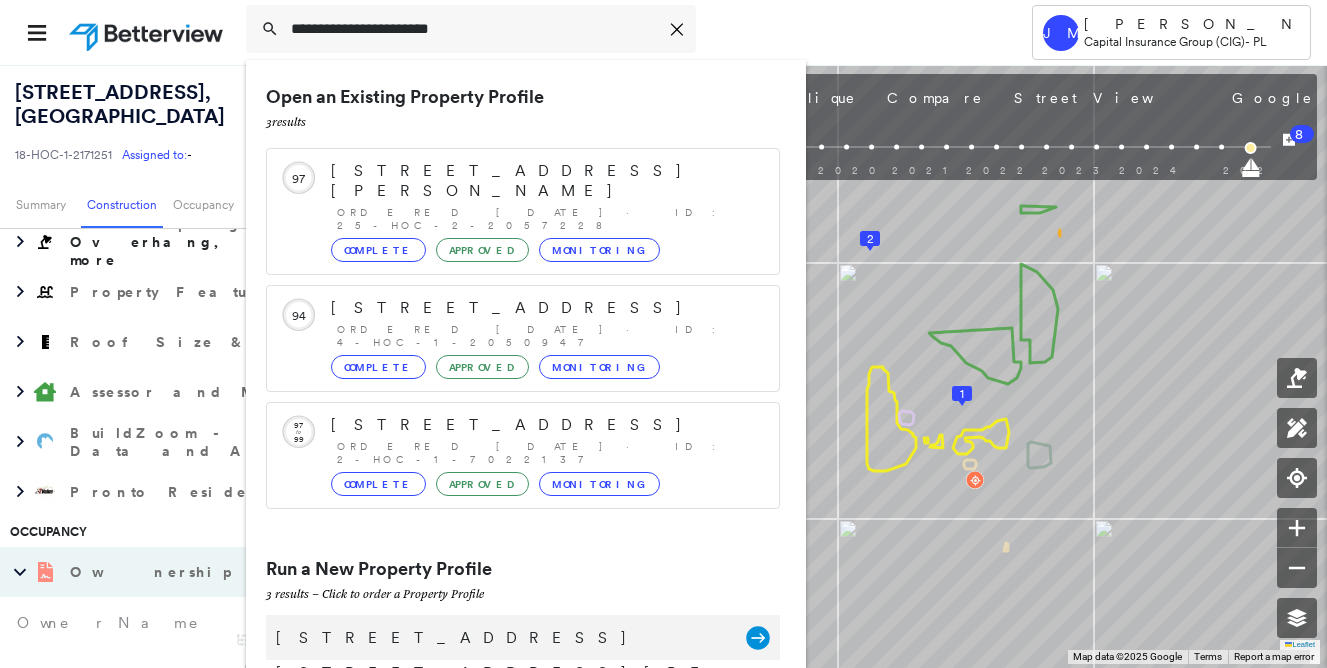 click on "100 Main St, Vista, CA 92084" at bounding box center [501, 638] 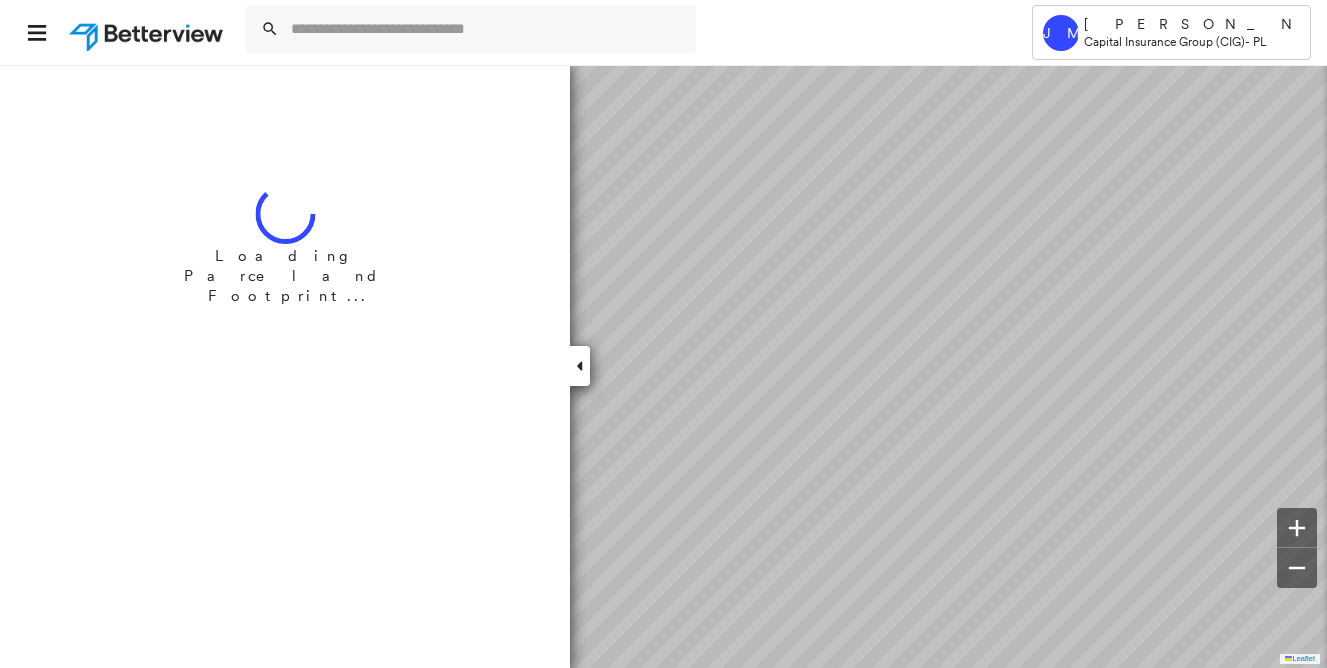 scroll, scrollTop: 0, scrollLeft: 0, axis: both 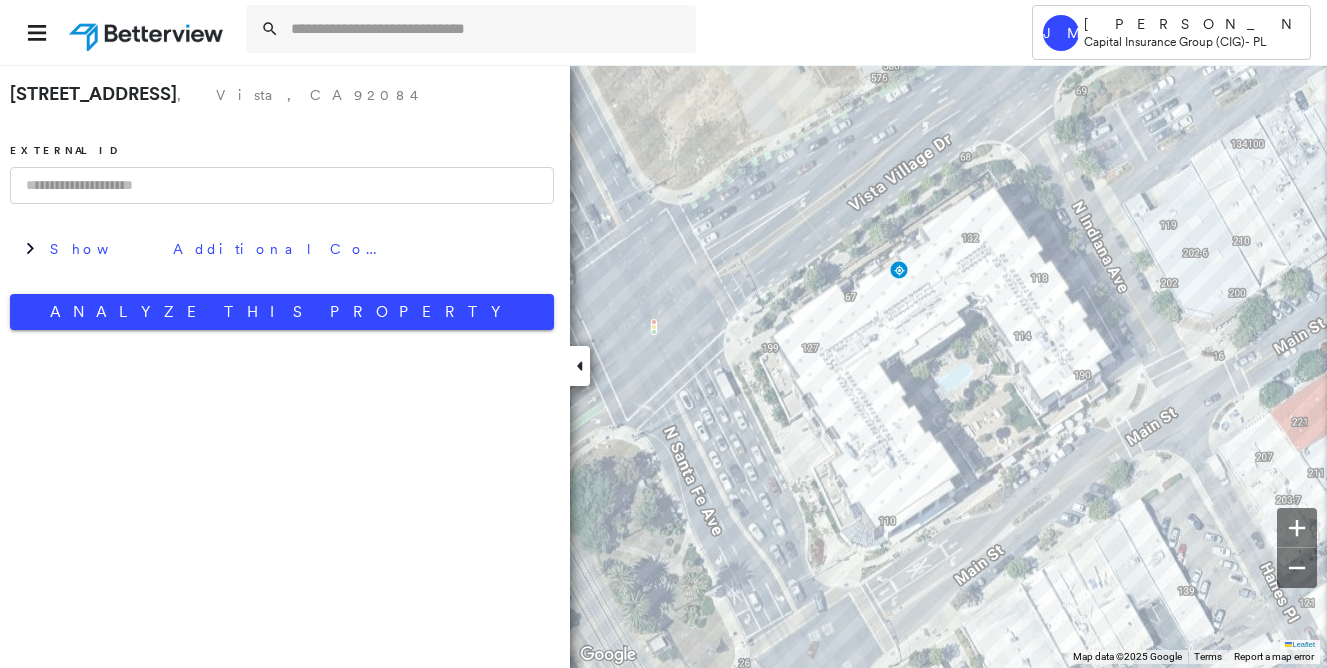 click at bounding box center [282, 185] 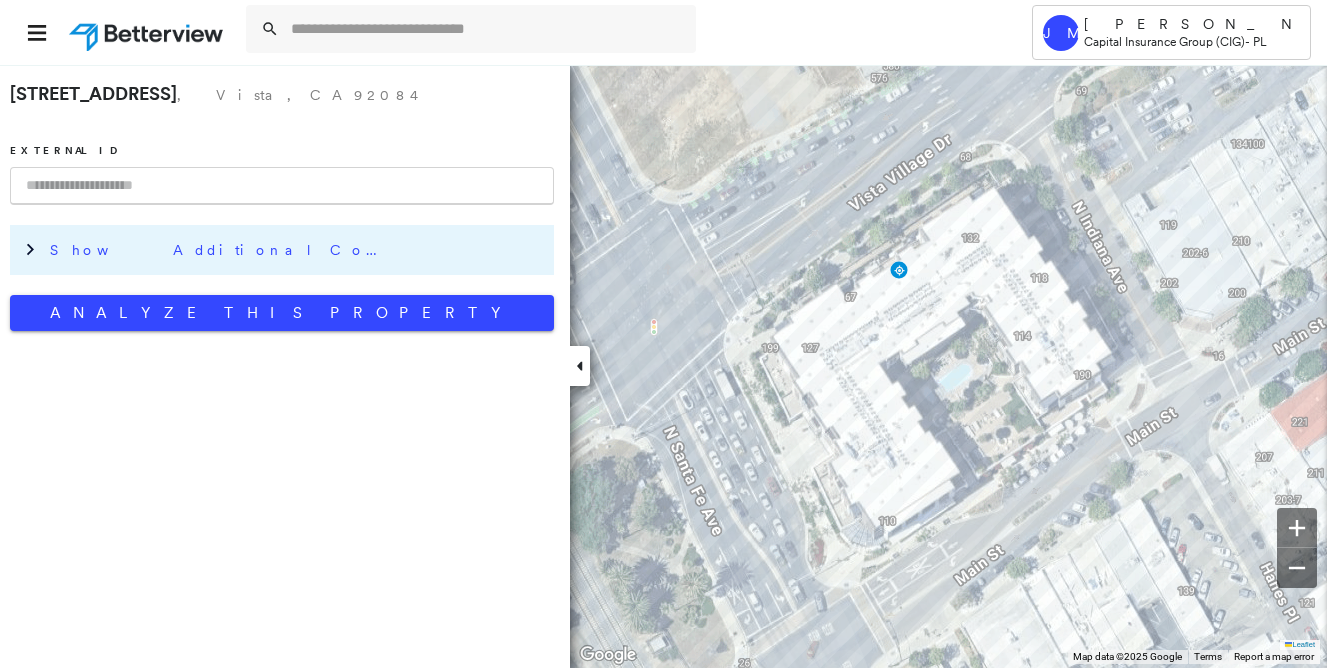 paste on "**********" 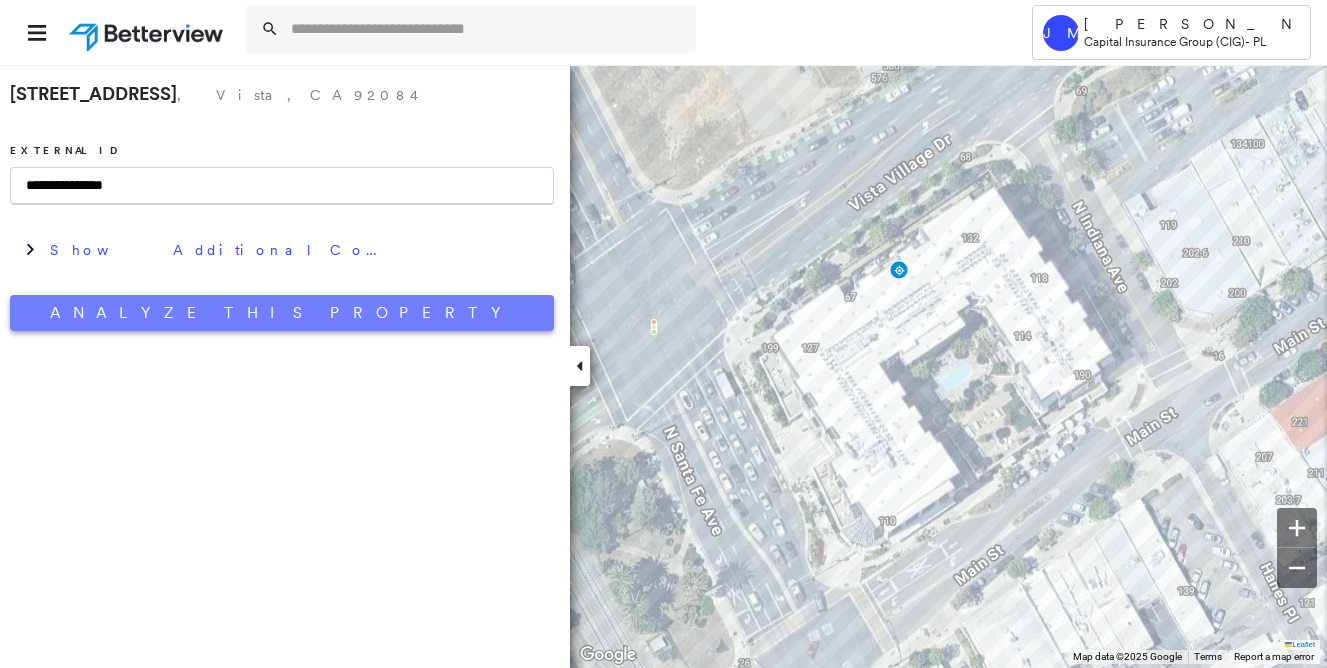 type on "**********" 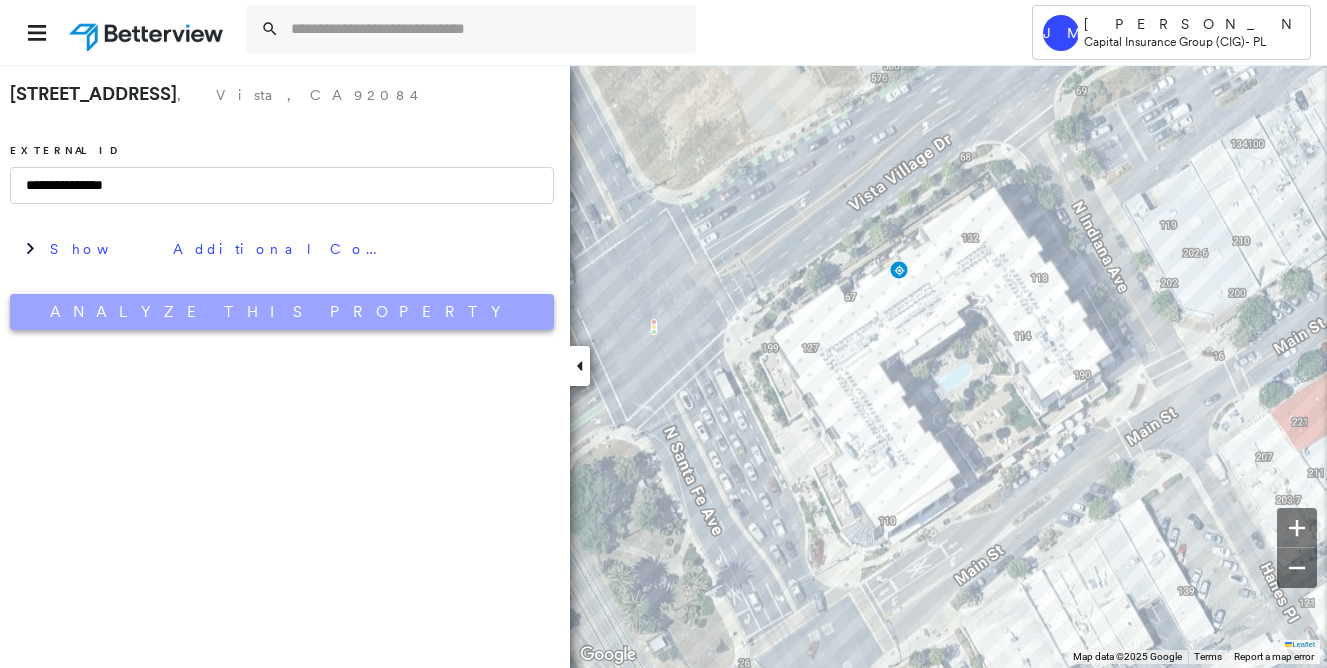 click on "Analyze This Property" at bounding box center [282, 312] 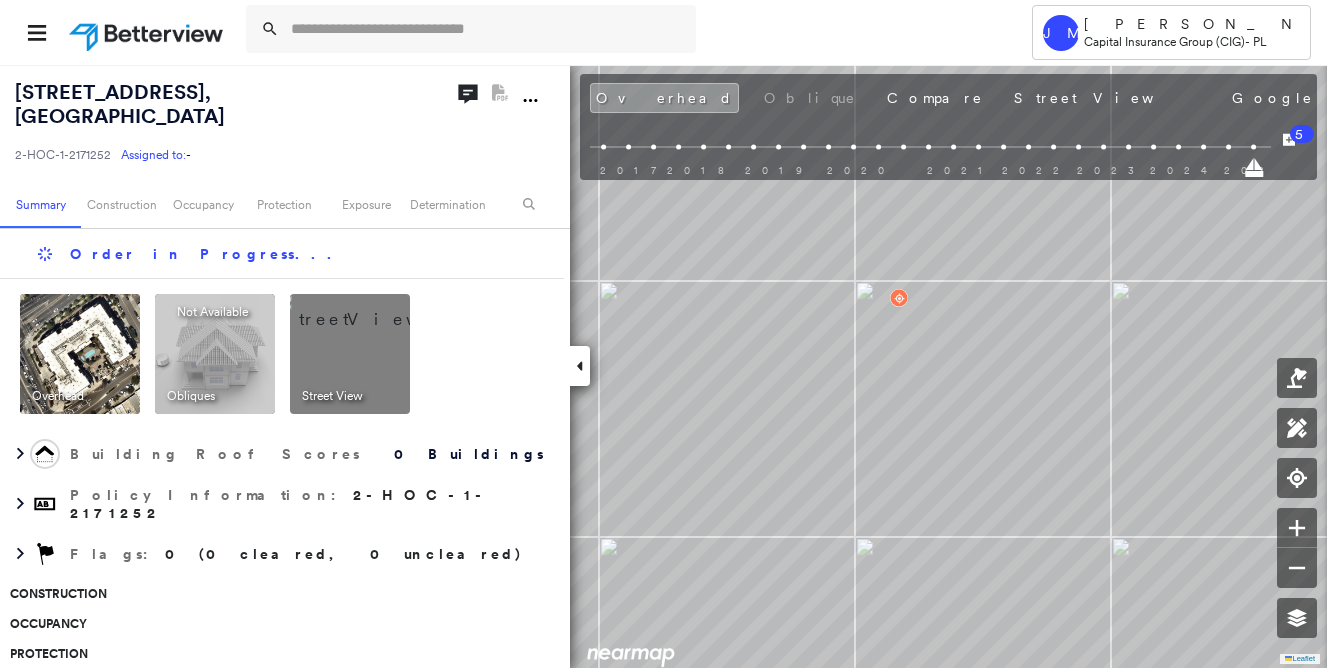 scroll, scrollTop: 0, scrollLeft: 0, axis: both 